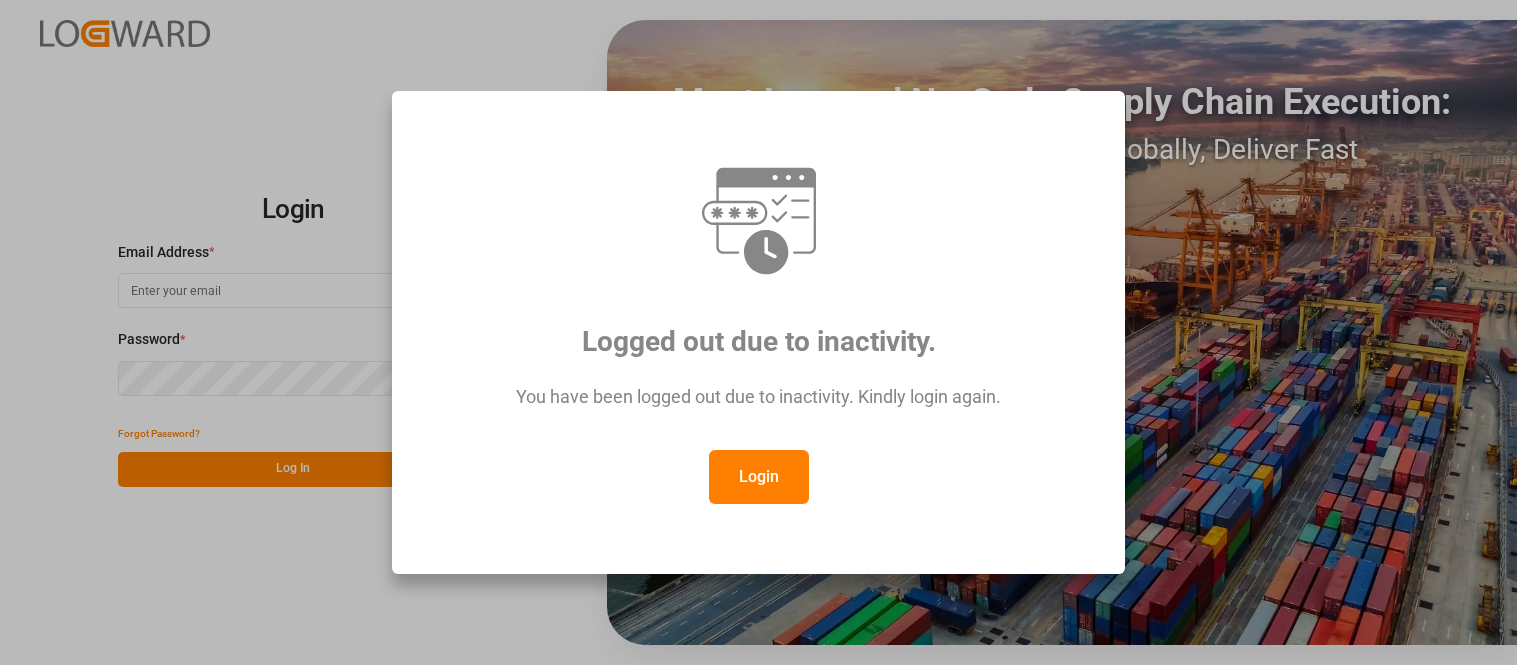 scroll, scrollTop: 0, scrollLeft: 0, axis: both 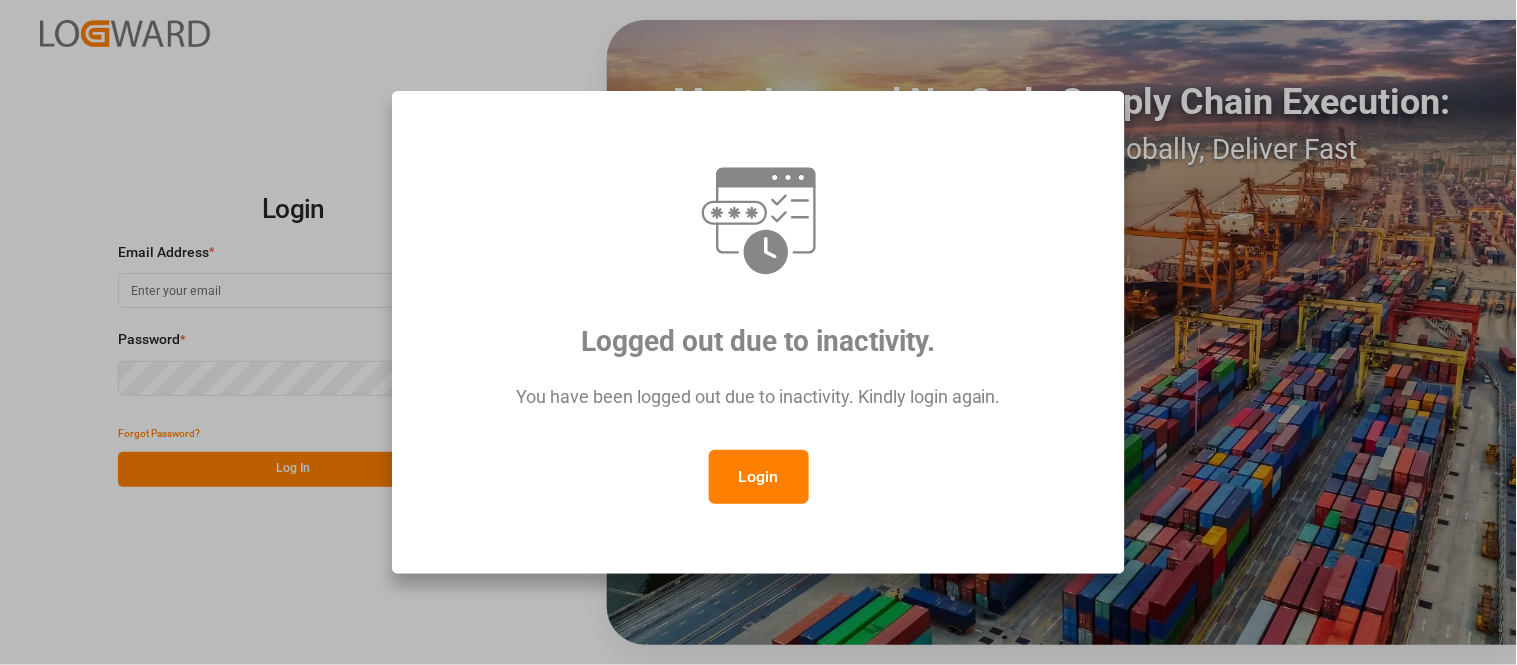 click on "Login" at bounding box center [759, 477] 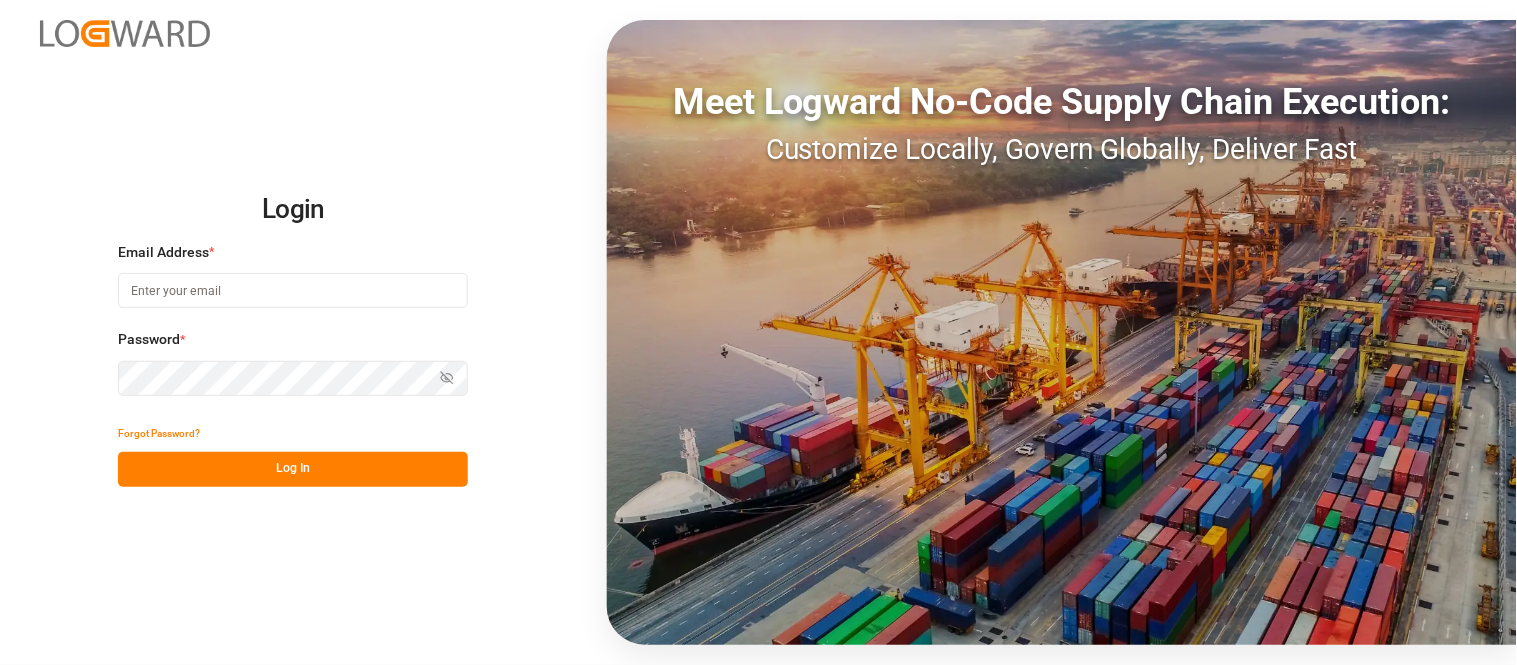 click at bounding box center [293, 290] 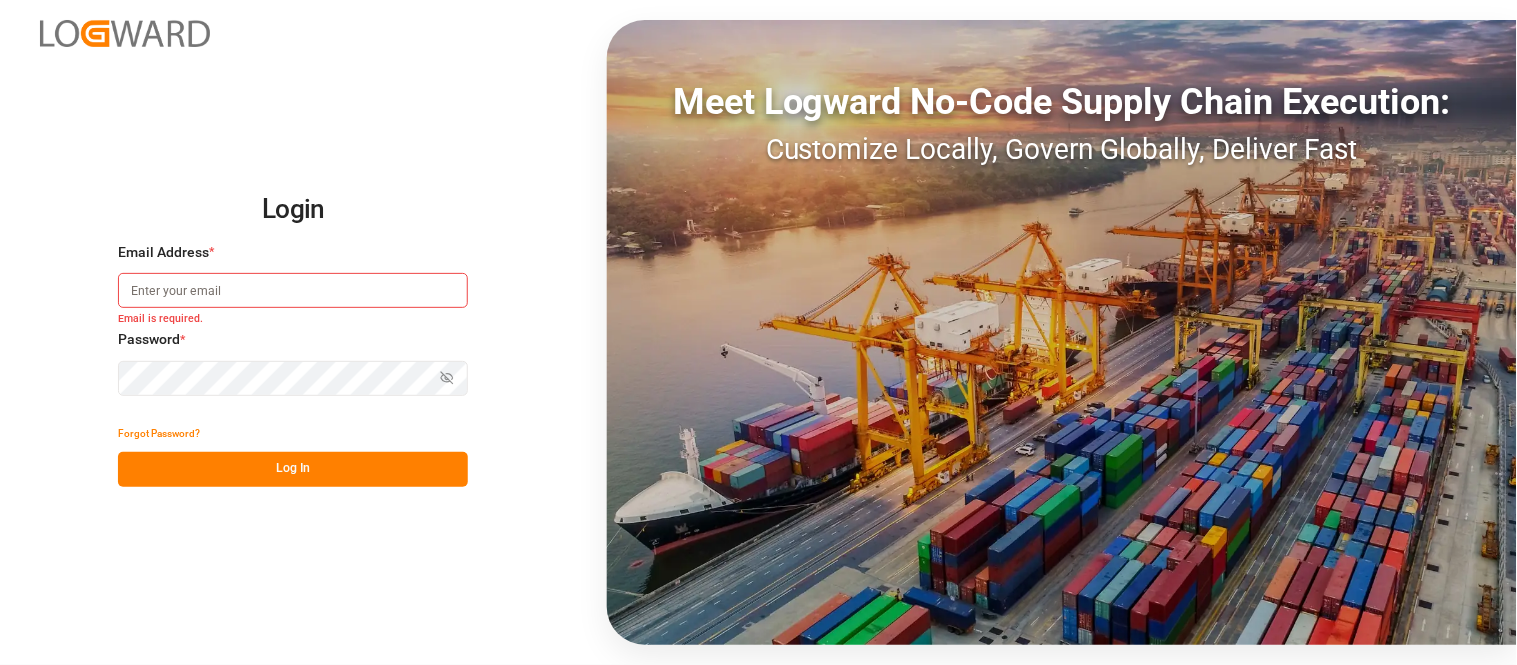type on "[PERSON_NAME][EMAIL_ADDRESS][PERSON_NAME][DOMAIN_NAME]" 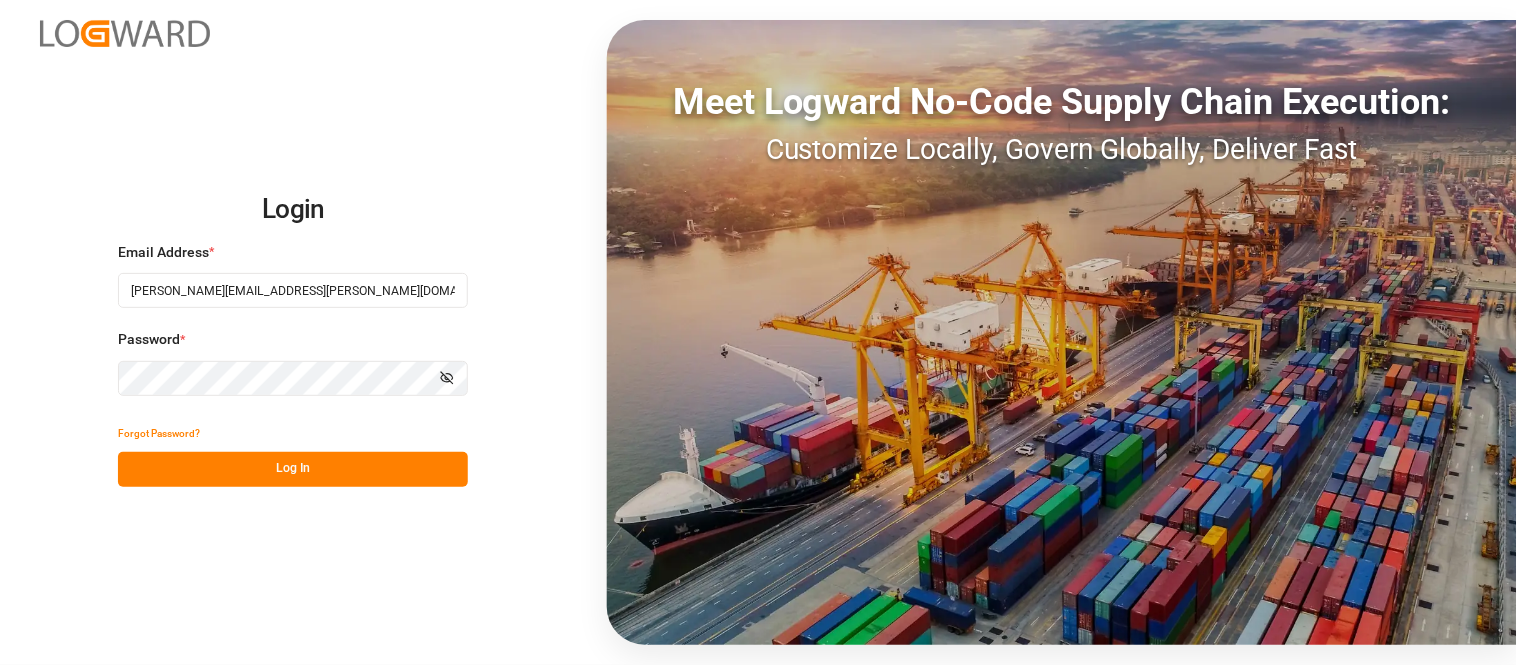 click on "Log In" at bounding box center (293, 469) 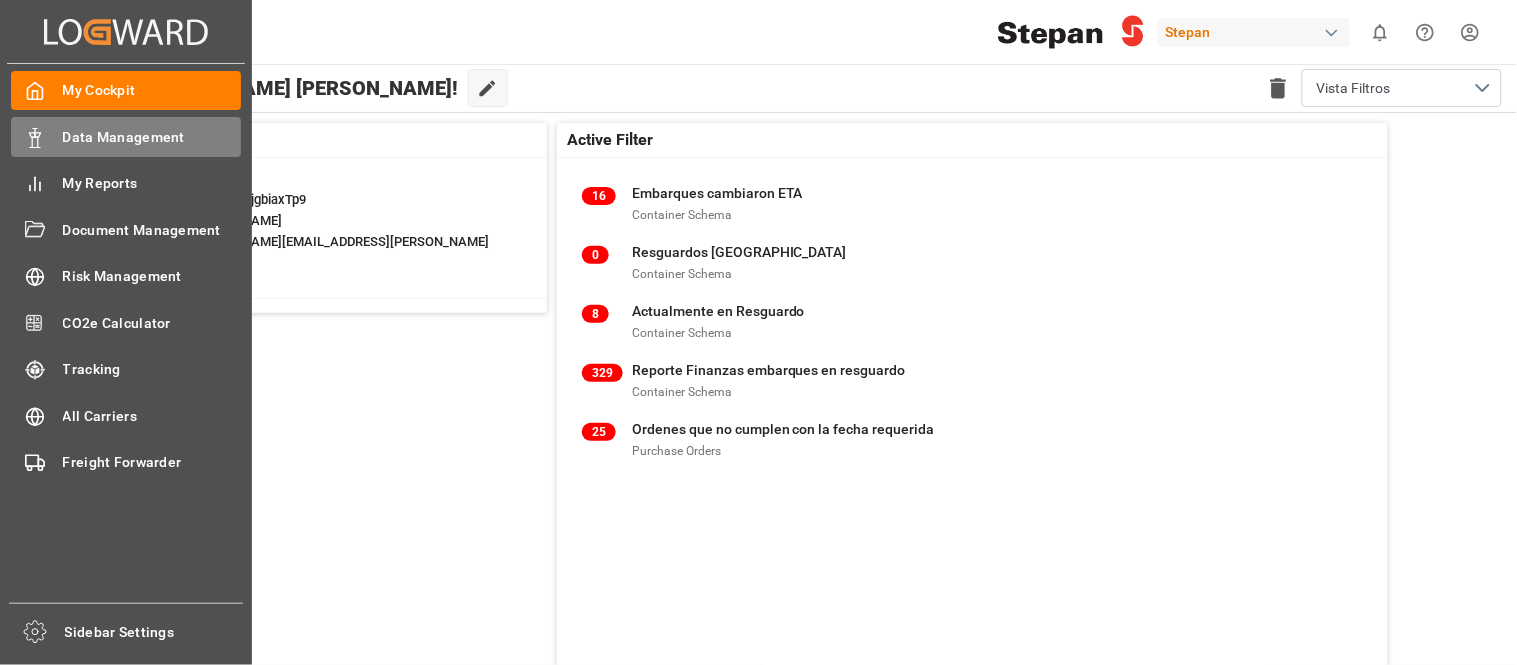 click on "Data Management" at bounding box center [152, 137] 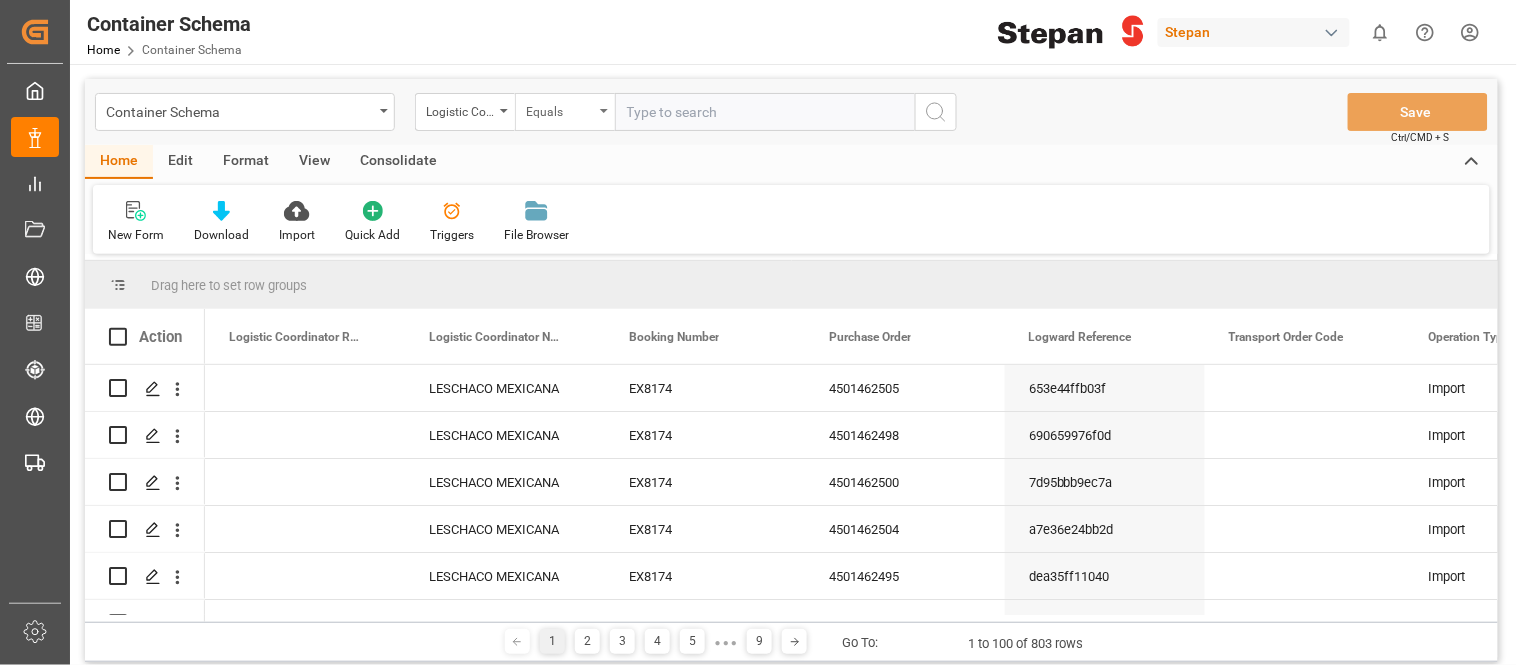 click on "Equals" at bounding box center (565, 112) 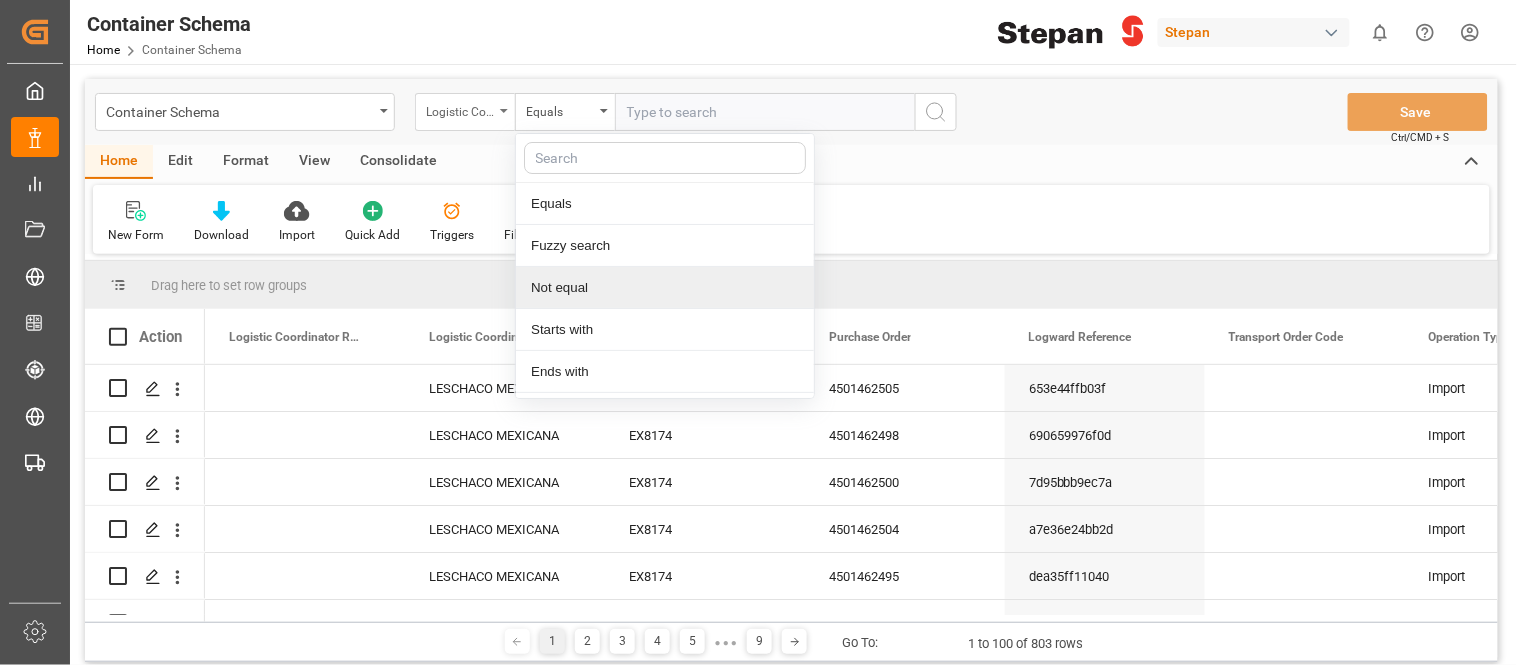 click on "Logistic Coordinator Reference Number" at bounding box center (465, 112) 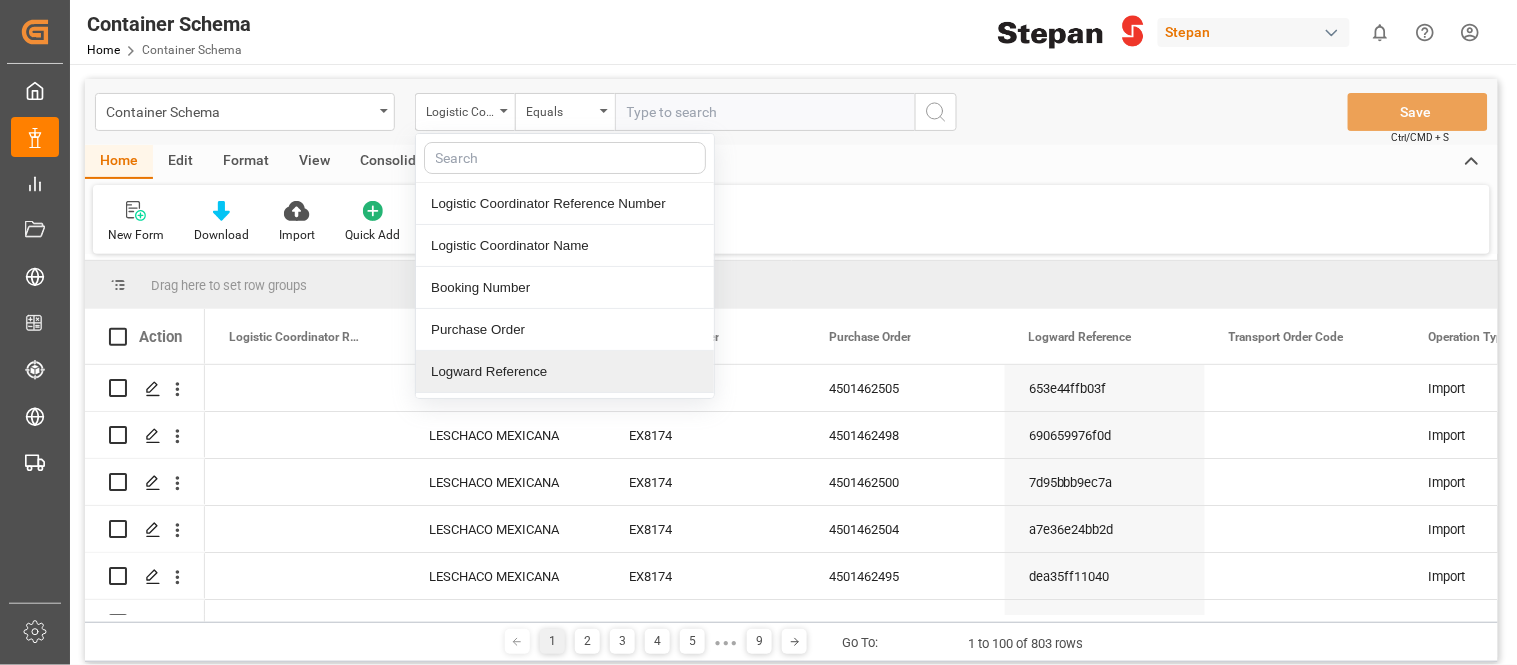 drag, startPoint x: 494, startPoint y: 364, endPoint x: 541, endPoint y: 334, distance: 55.758408 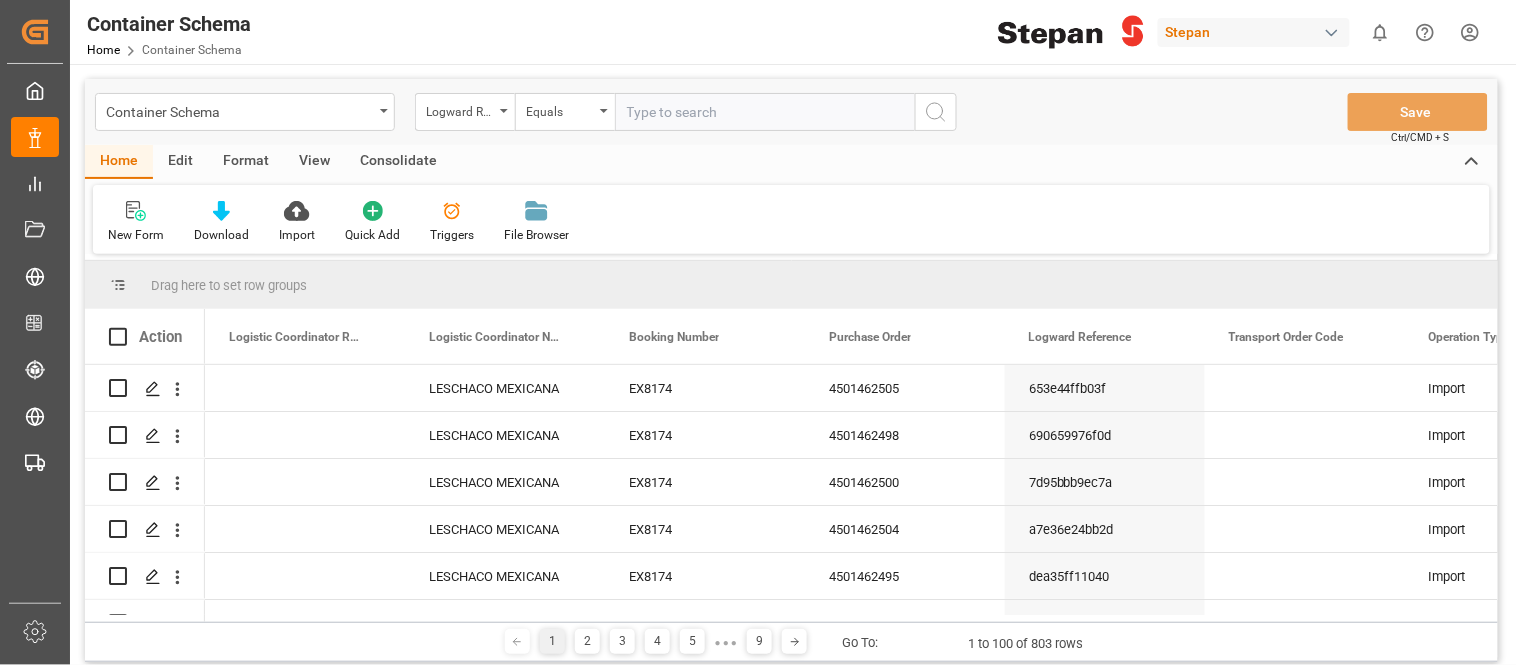 click at bounding box center (765, 112) 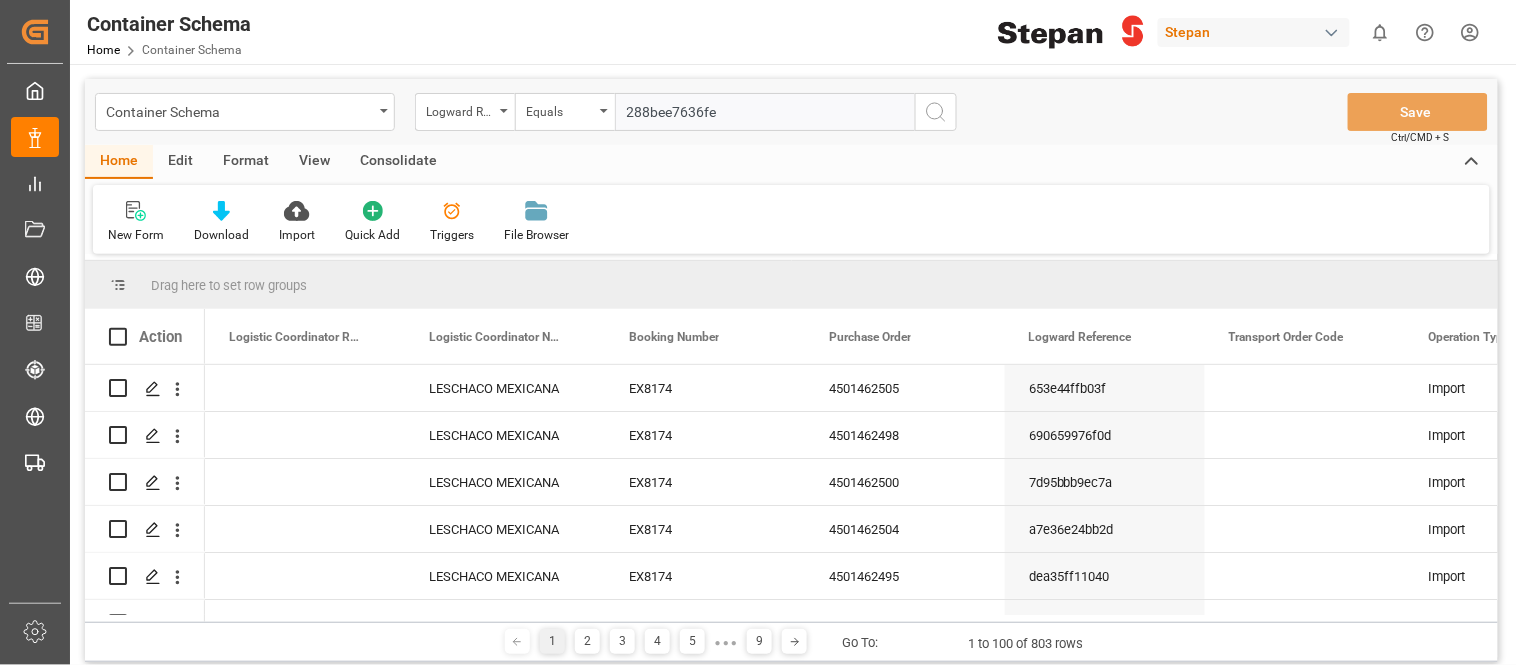 type 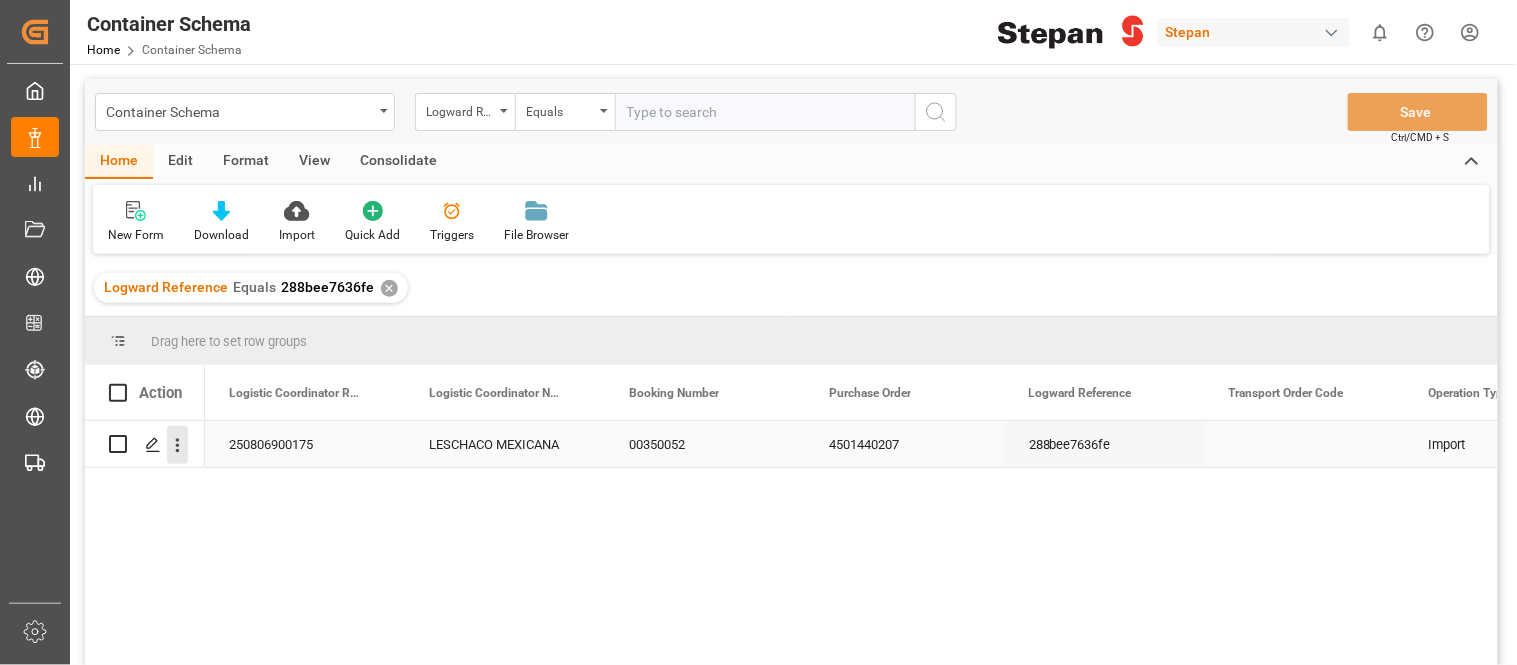 click 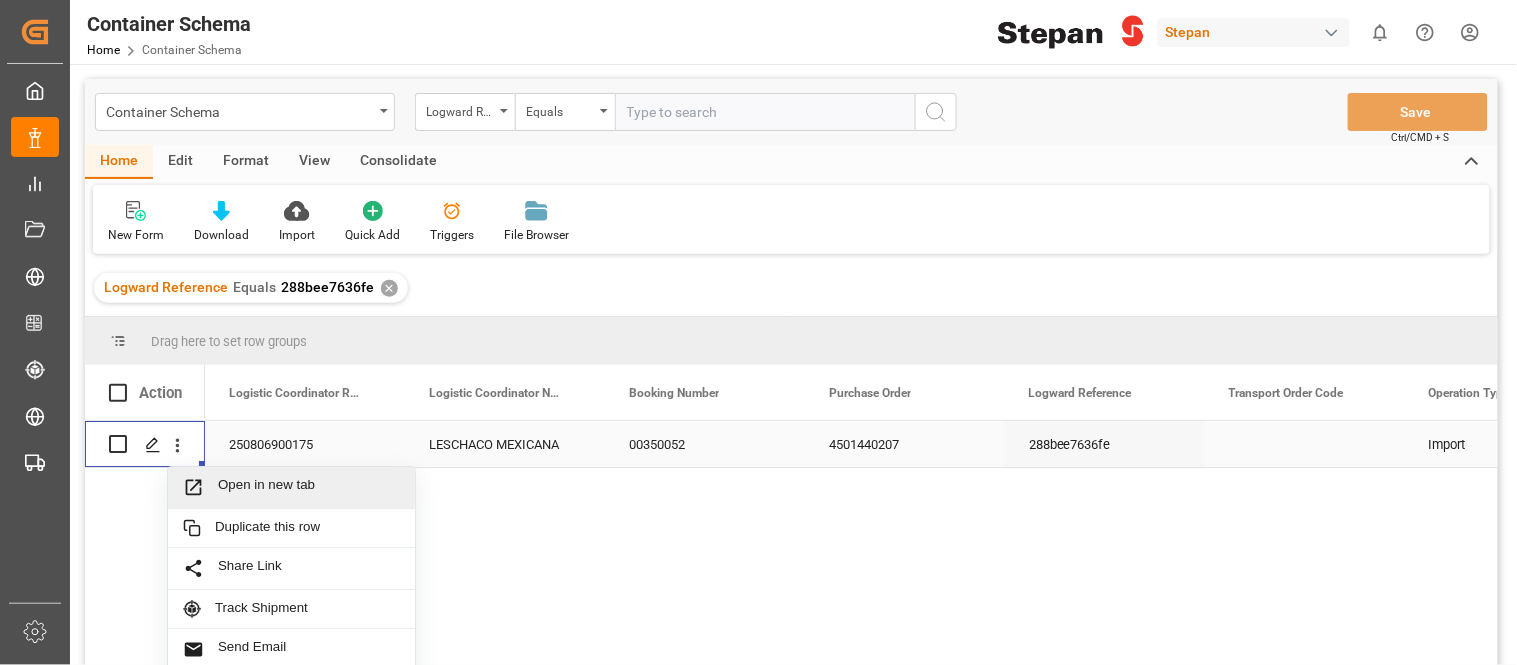 click on "Open in new tab" at bounding box center (291, 488) 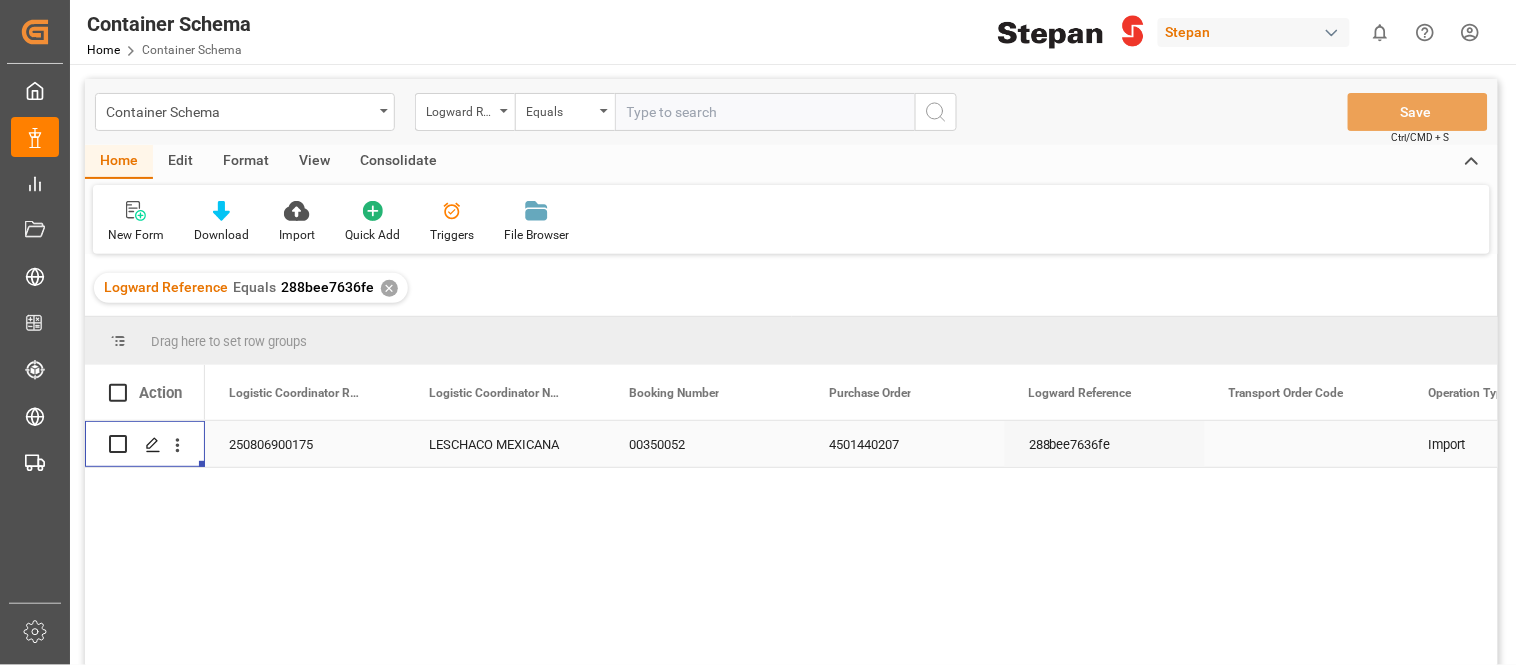 click on "Created by potrace 1.15, written by [PERSON_NAME] [DATE]-[DATE] Created by potrace 1.15, written by [PERSON_NAME] [DATE]-[DATE] My Cockpit My Cockpit Data Management Data Management My Reports My Reports Document Management Document Management Risk Management Risk Management CO2e Calculator CO2e Calculator Tracking Tracking All Carriers All Carriers Freight Forwarder Freight Forwarder Sidebar Settings Back to main menu Container Schema Home Container Schema Stepan 0 Notifications Only show unread All Mark all categories read No notifications Container Schema Logward Reference Equals Save Ctrl/CMD + S Home Edit Format View Consolidate New Form Download Import Quick Add Triggers File Browser Logward Reference Equals 288bee7636fe ✕
Drag here to set row groups Drag here to set column labels
Action" at bounding box center (758, 332) 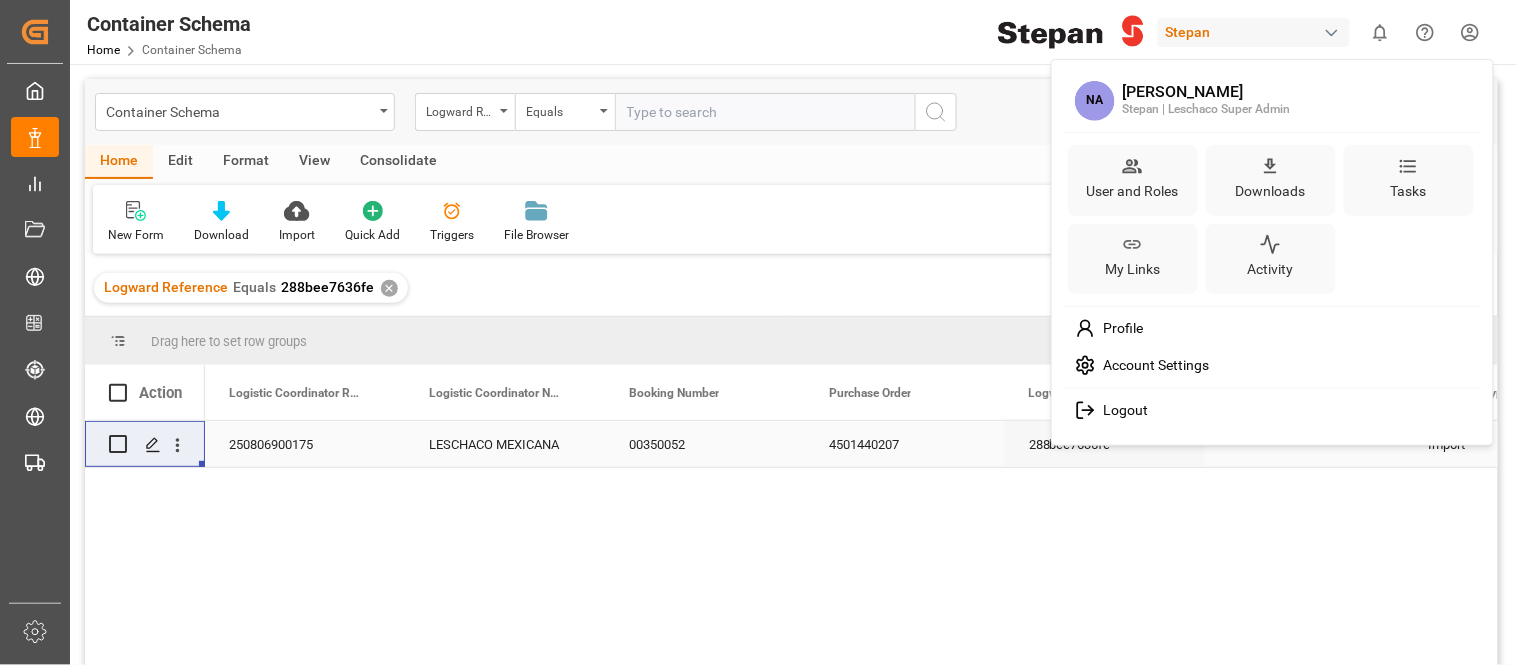 click on "Logout" at bounding box center [1122, 411] 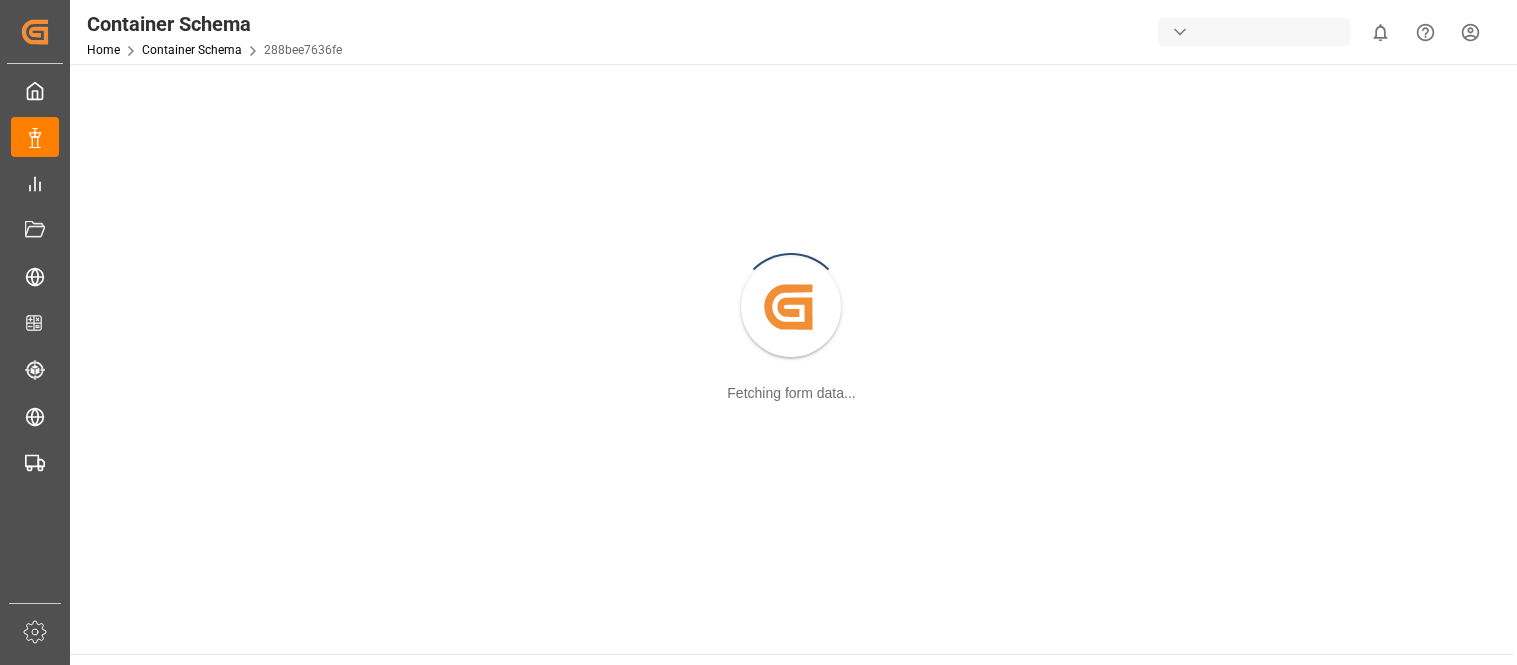scroll, scrollTop: 0, scrollLeft: 0, axis: both 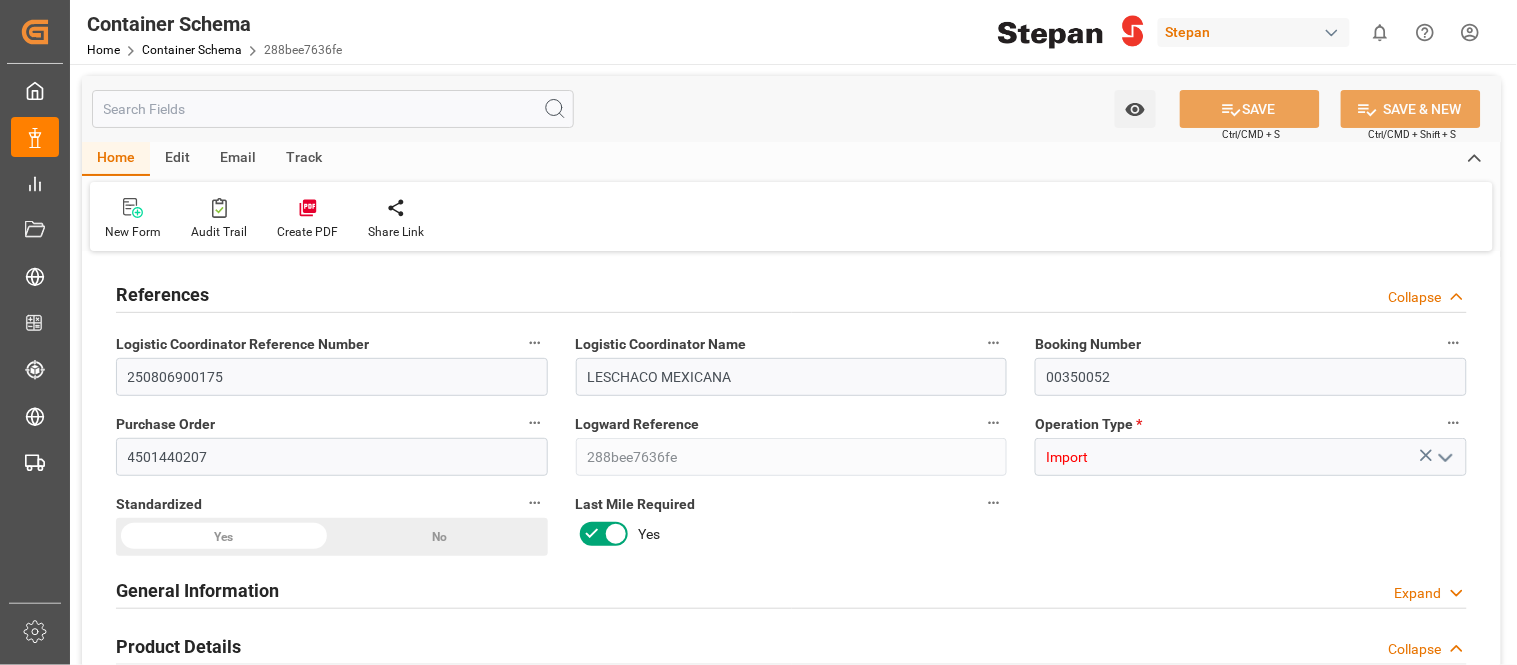 type on "1" 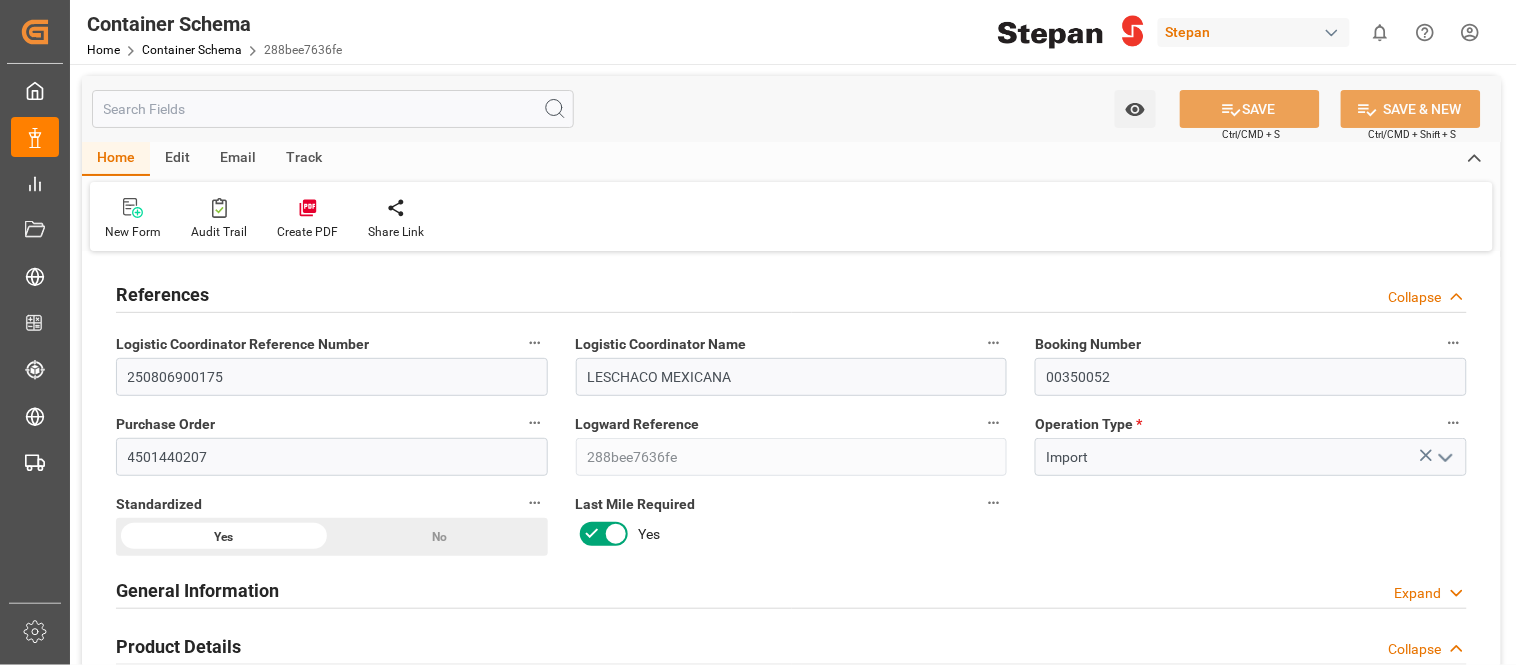 type on "09-07-2025 00:00" 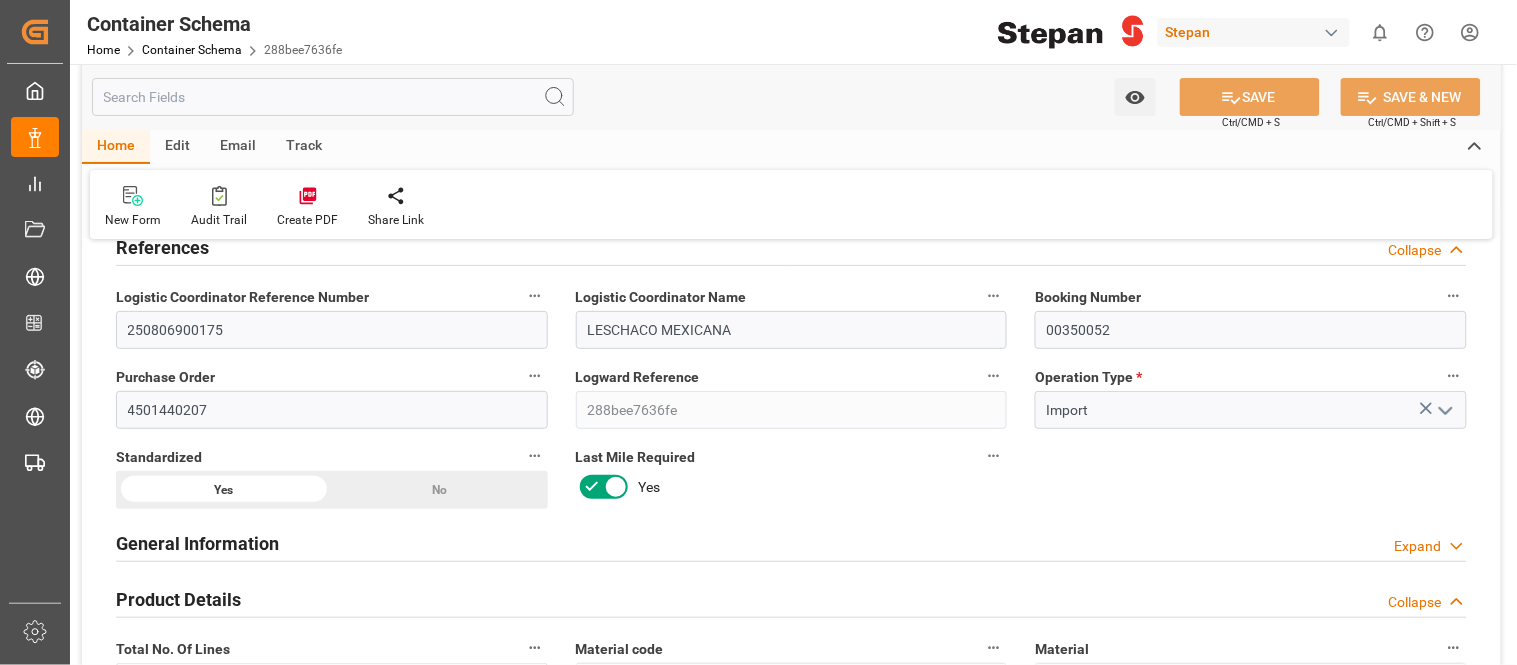 scroll, scrollTop: 0, scrollLeft: 0, axis: both 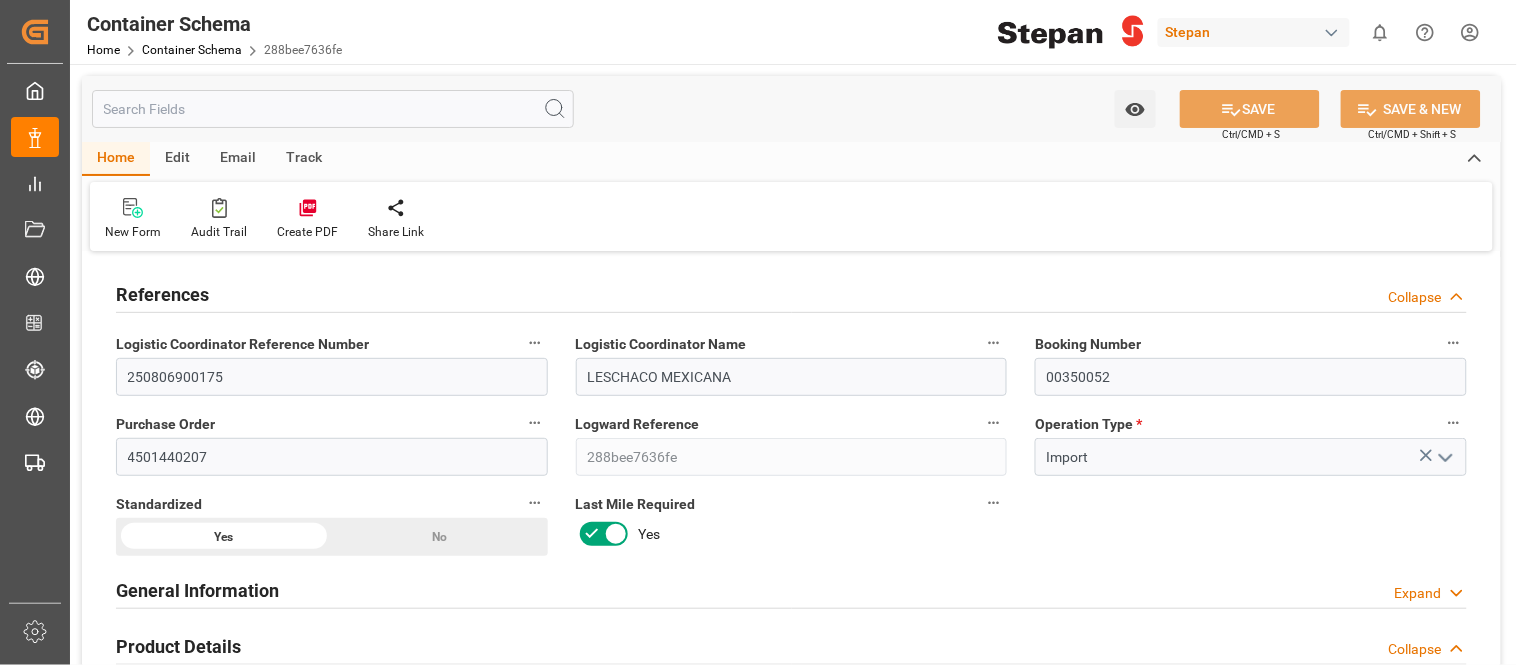 click 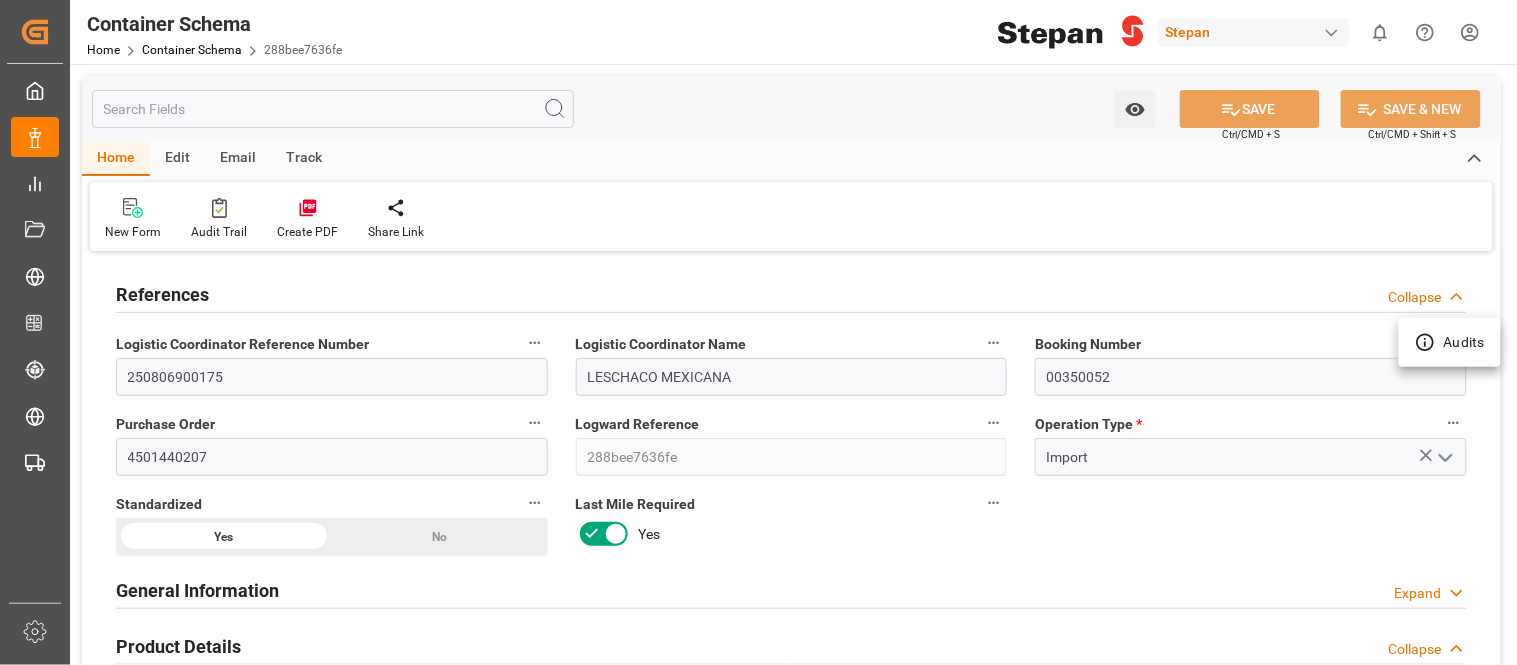 click on "Audits" at bounding box center (1450, 342) 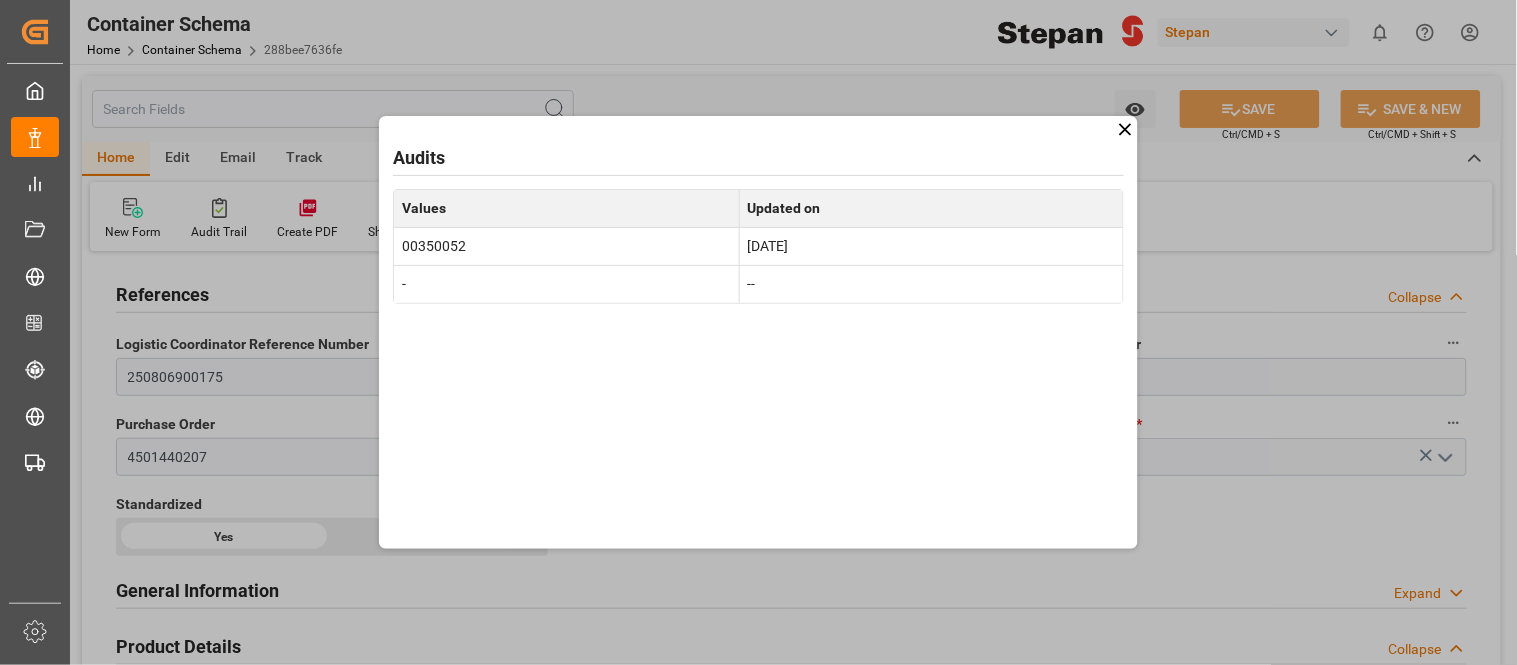 type 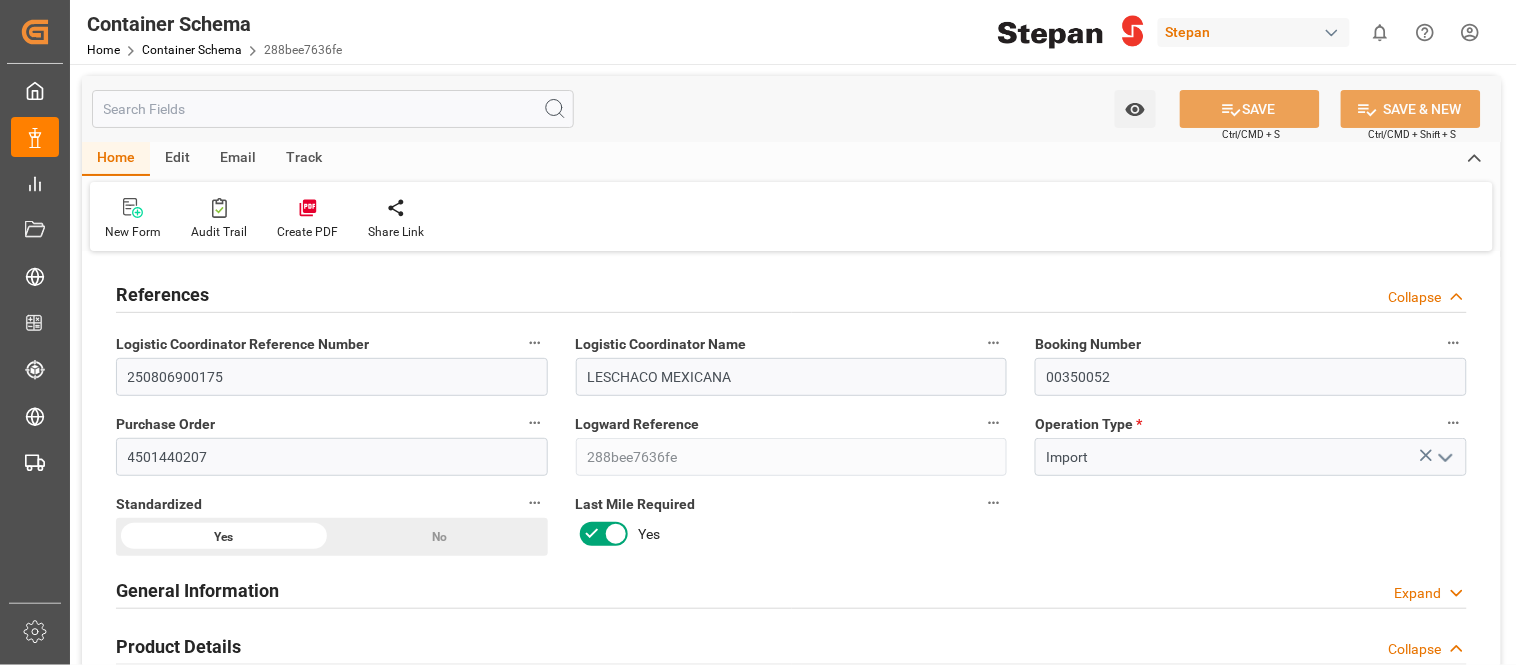 click on "Booking Number" at bounding box center (1251, 344) 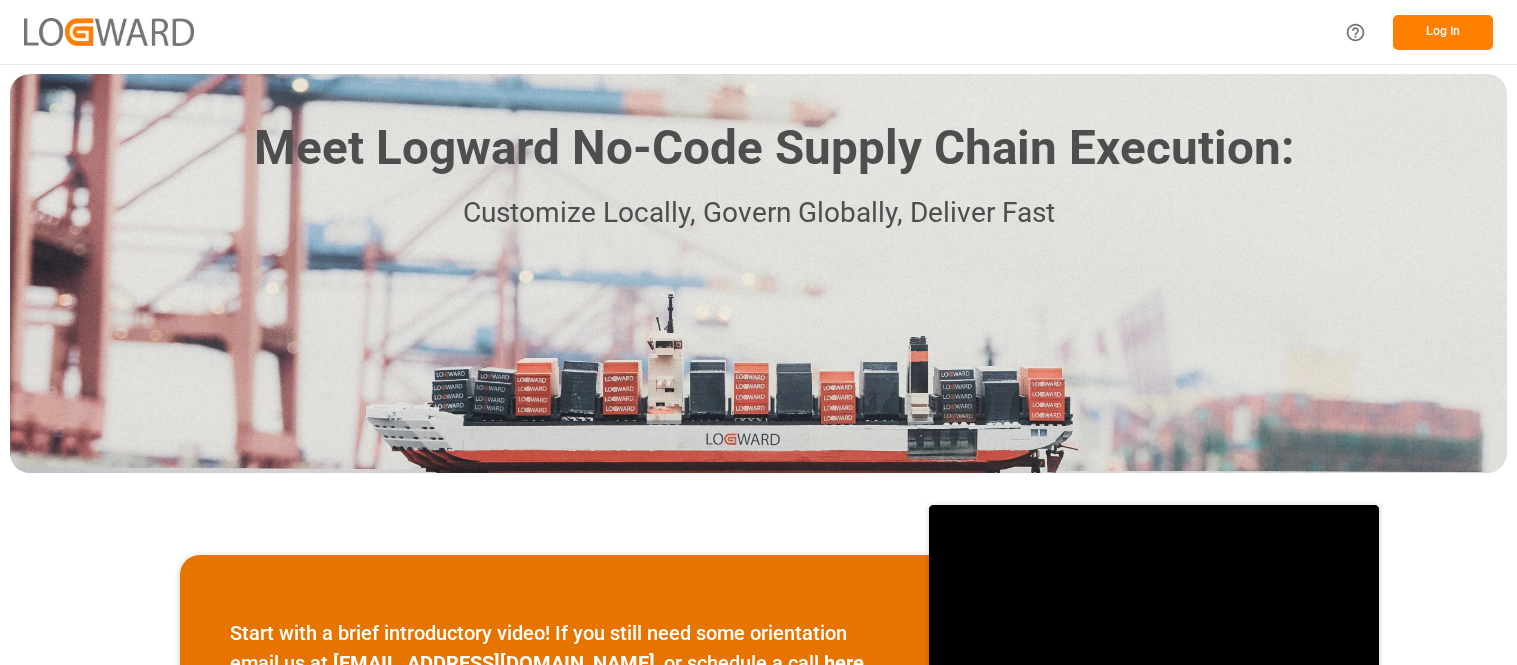 scroll, scrollTop: 0, scrollLeft: 0, axis: both 